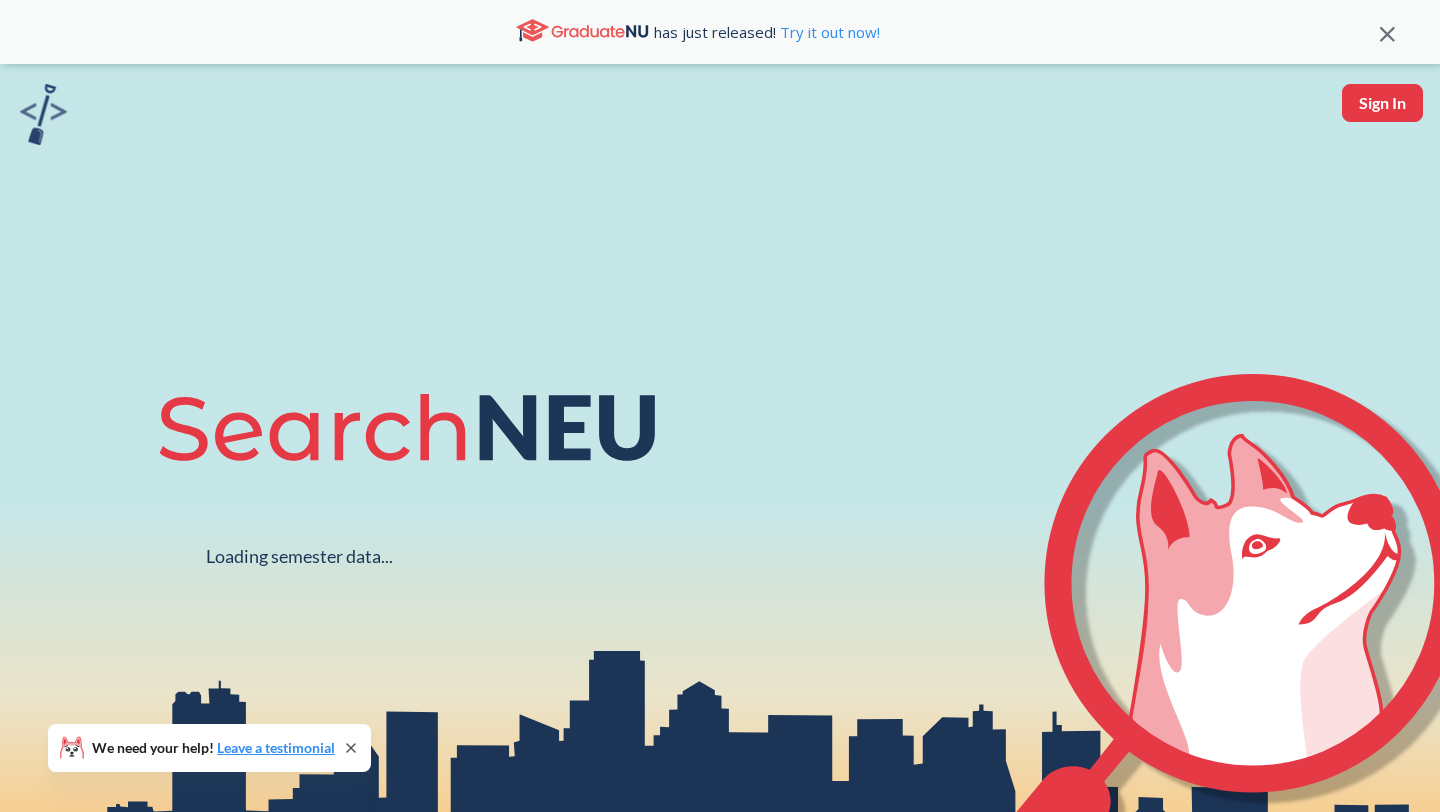 scroll, scrollTop: 0, scrollLeft: 0, axis: both 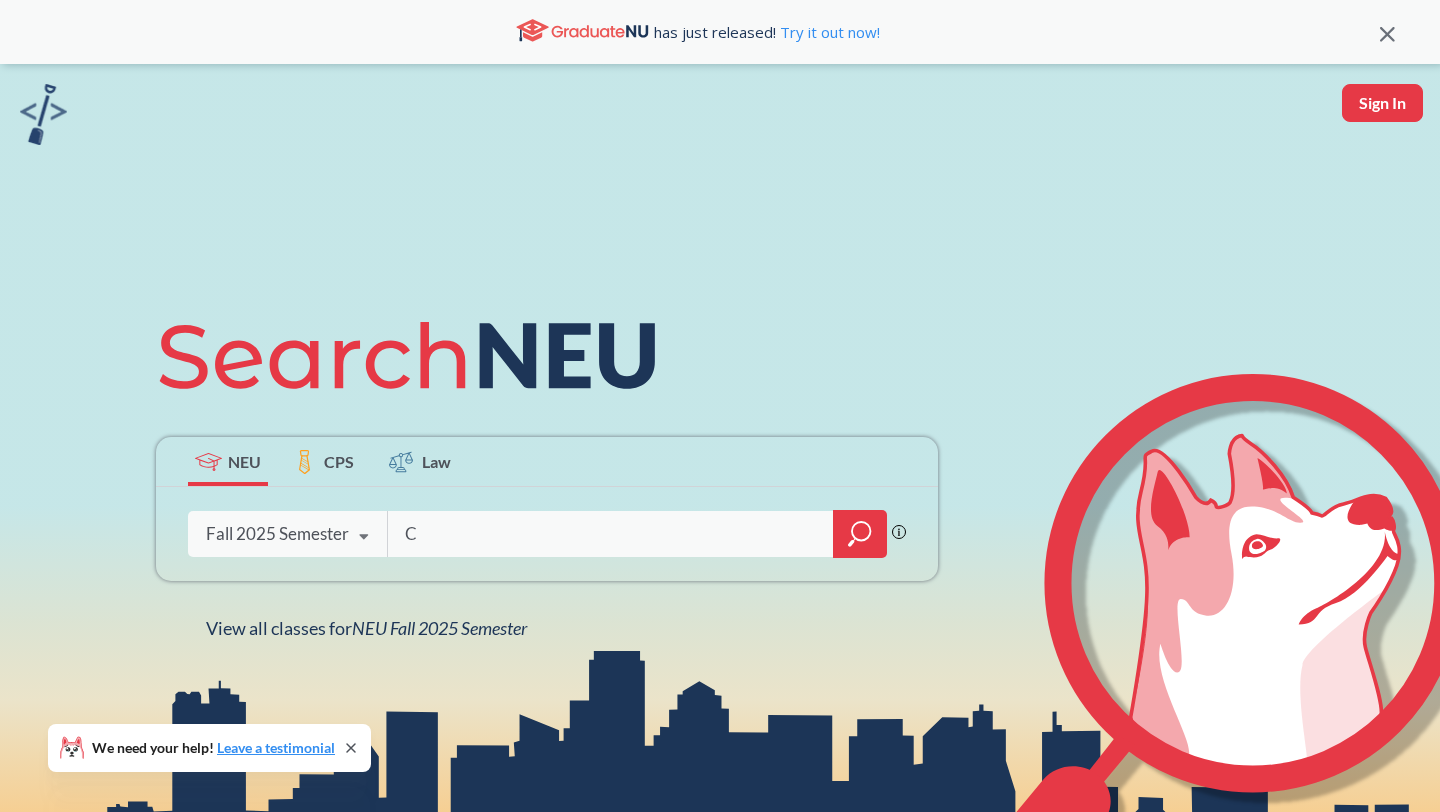 type on "CS" 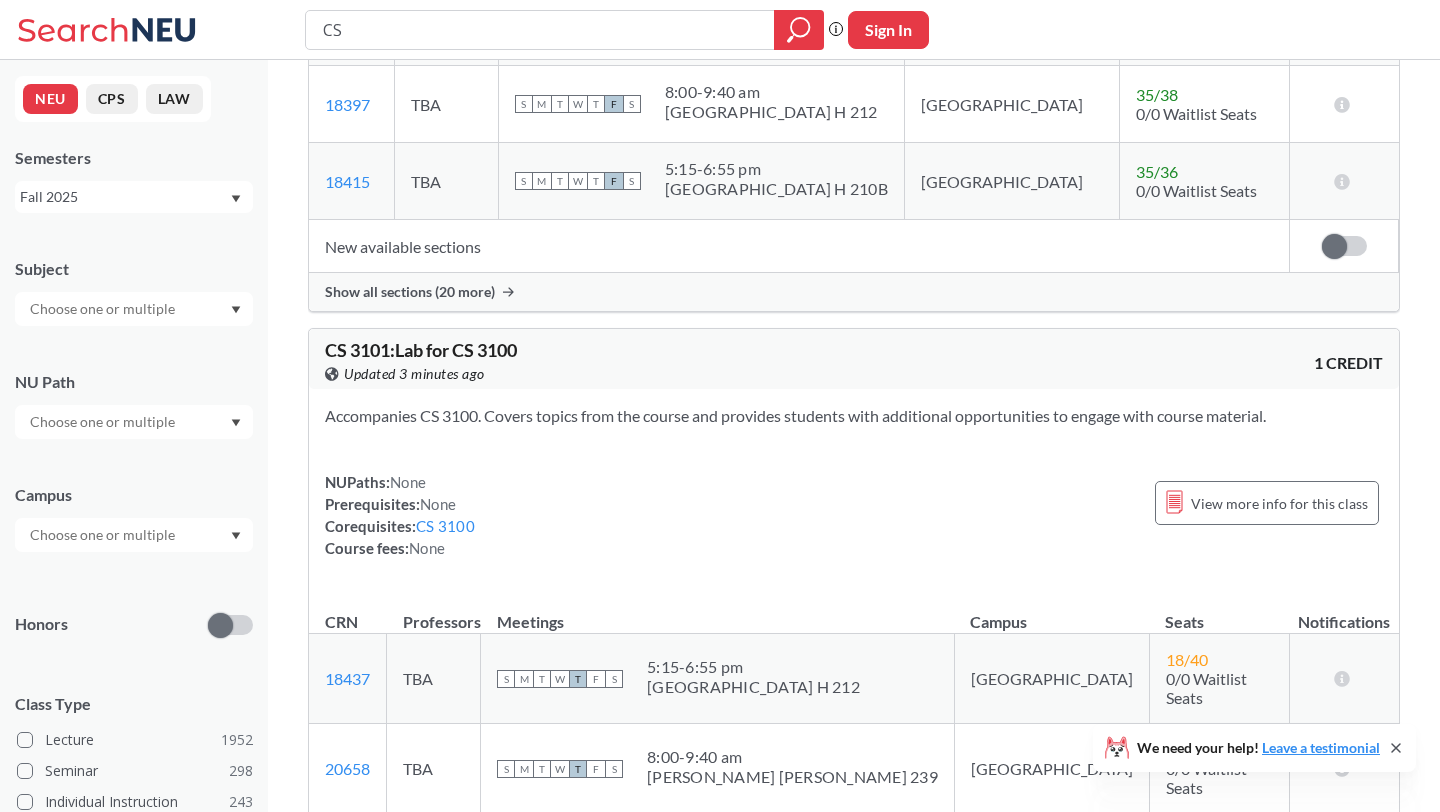 scroll, scrollTop: 1136, scrollLeft: 0, axis: vertical 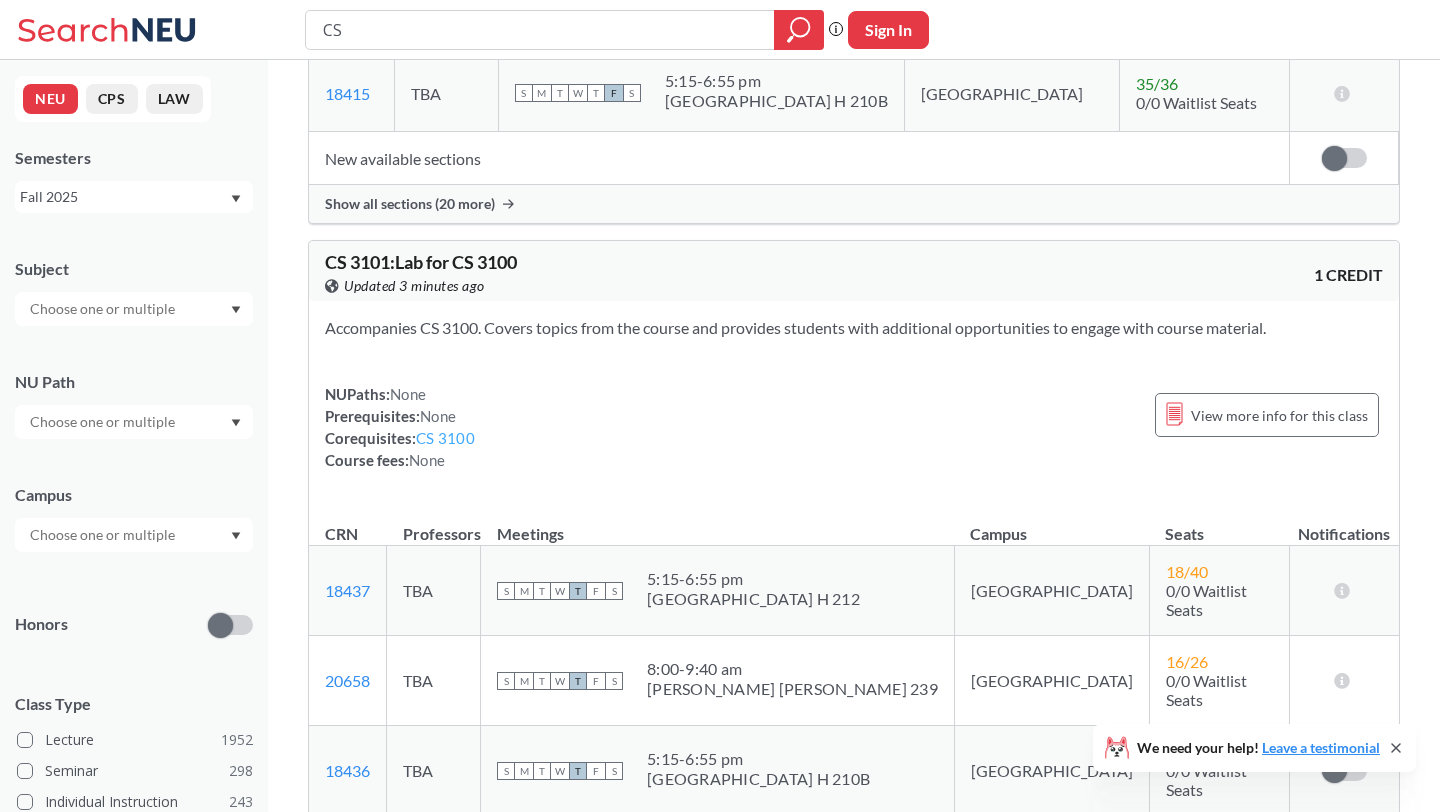 click on "CS 3100" at bounding box center [445, 438] 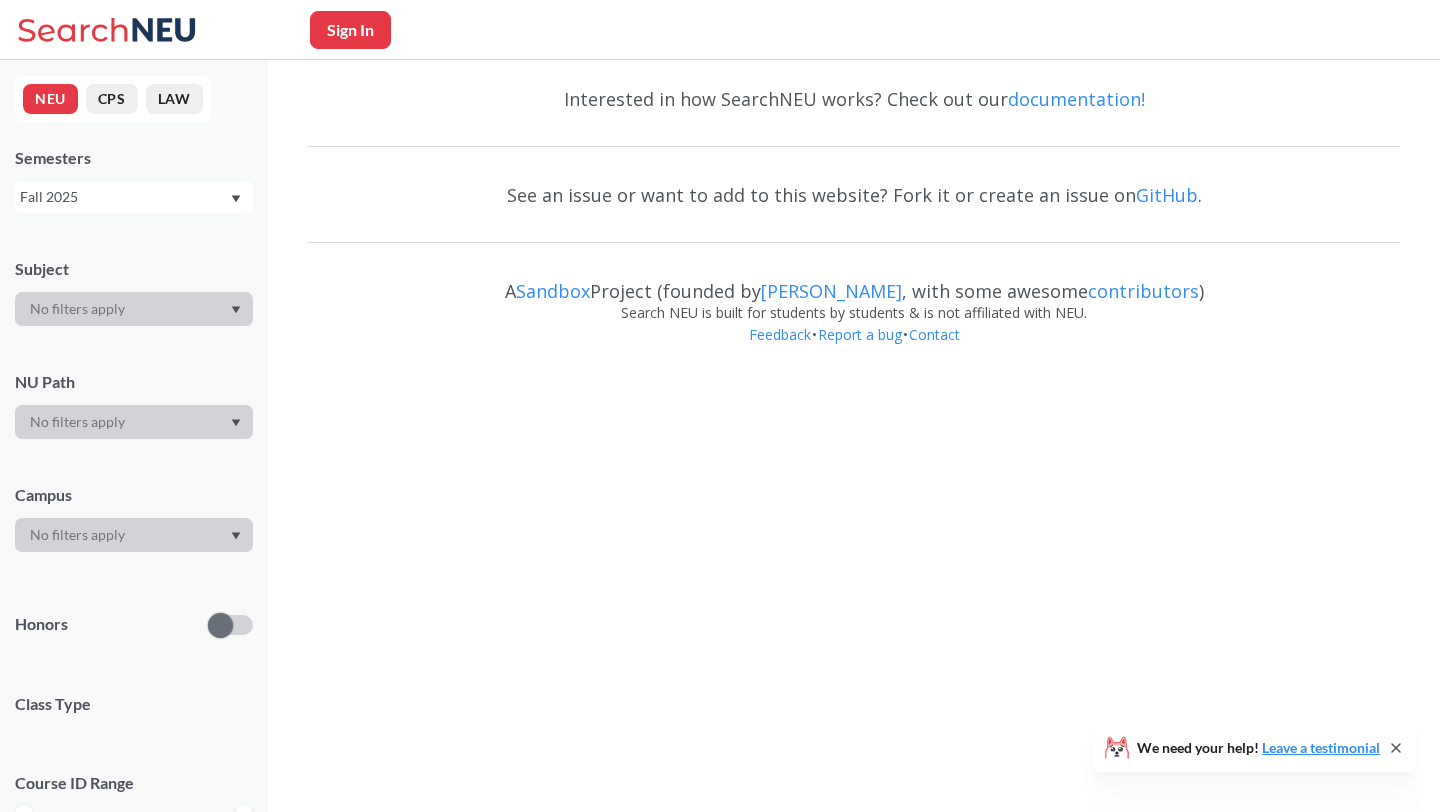 scroll, scrollTop: 0, scrollLeft: 0, axis: both 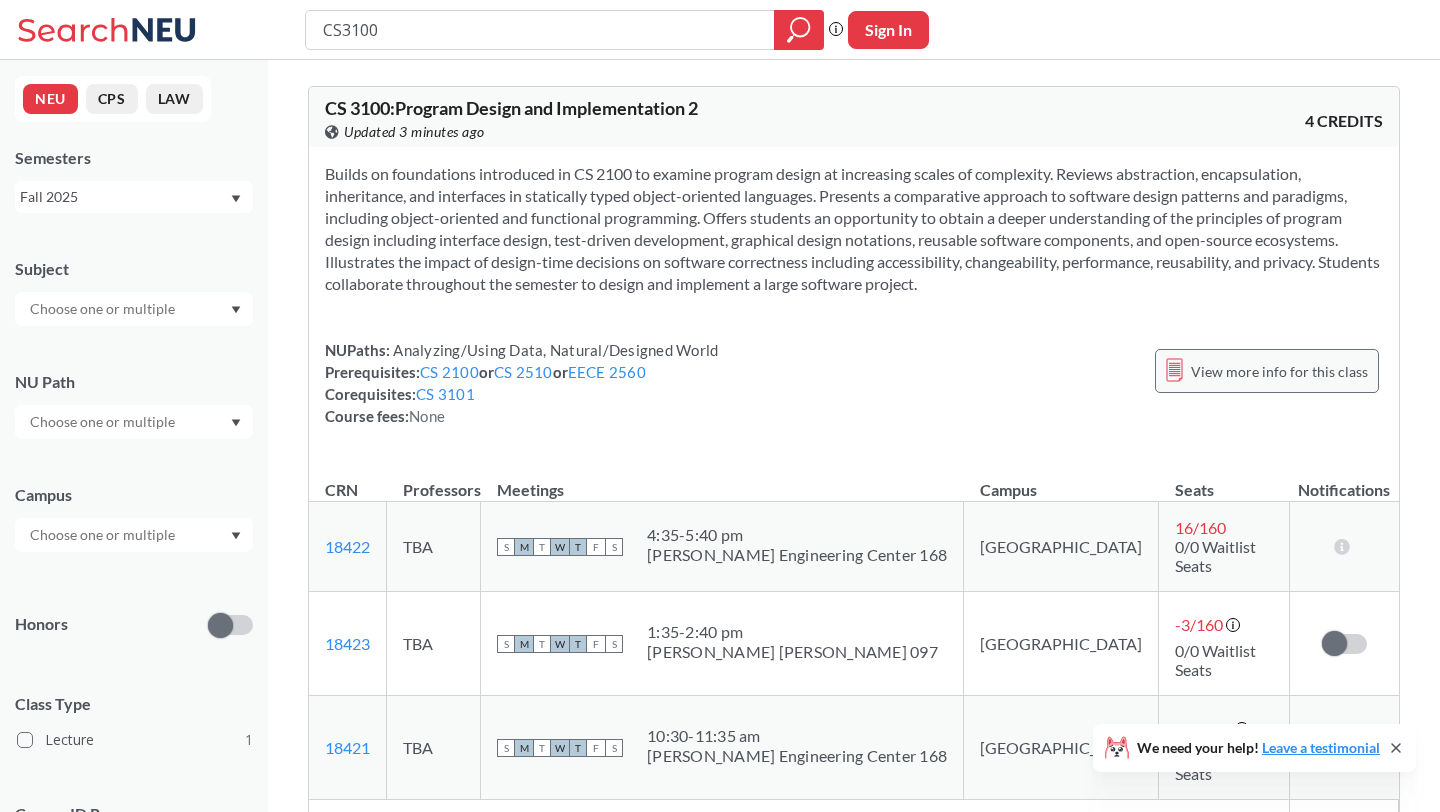 click on "View more info for this class" at bounding box center [1279, 371] 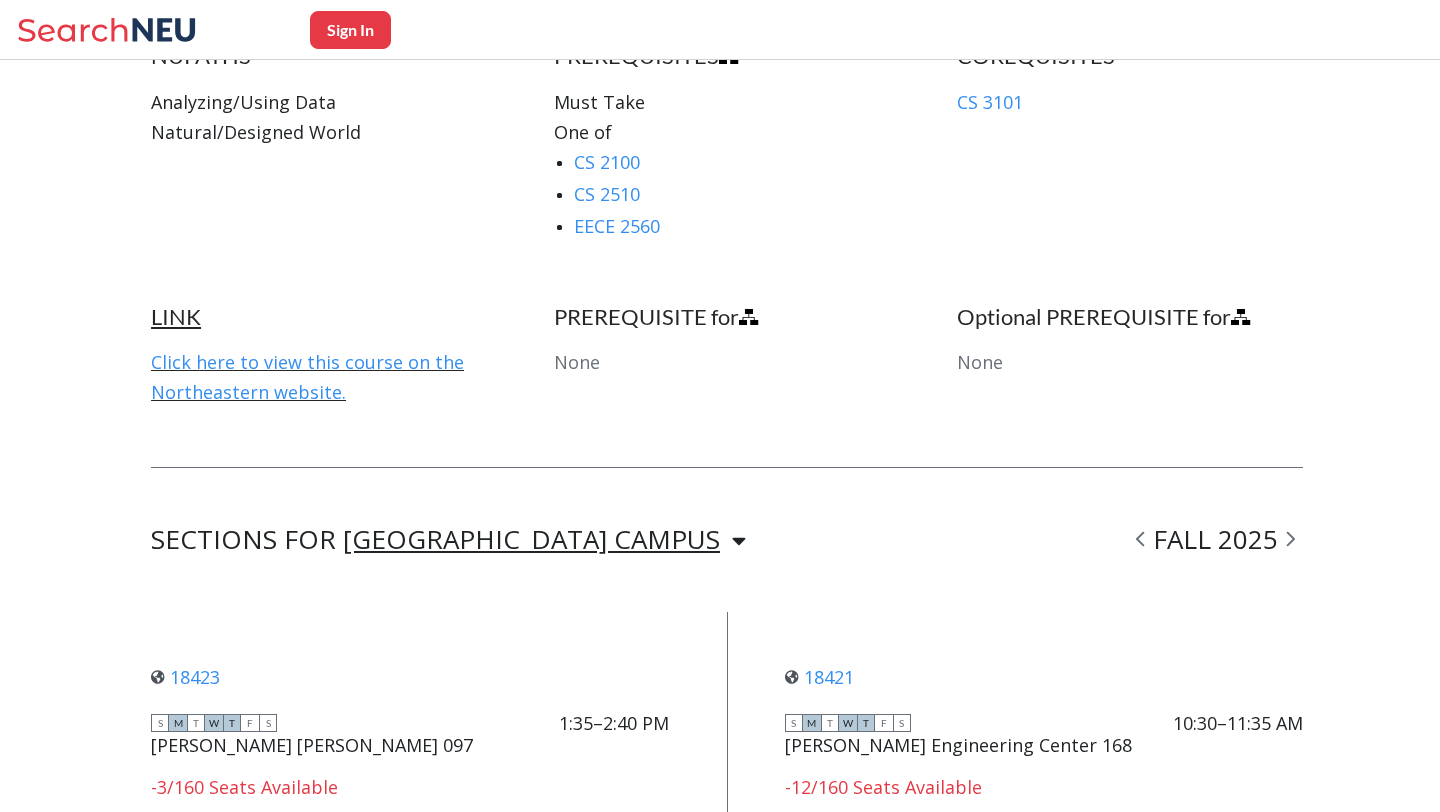 scroll, scrollTop: 1112, scrollLeft: 0, axis: vertical 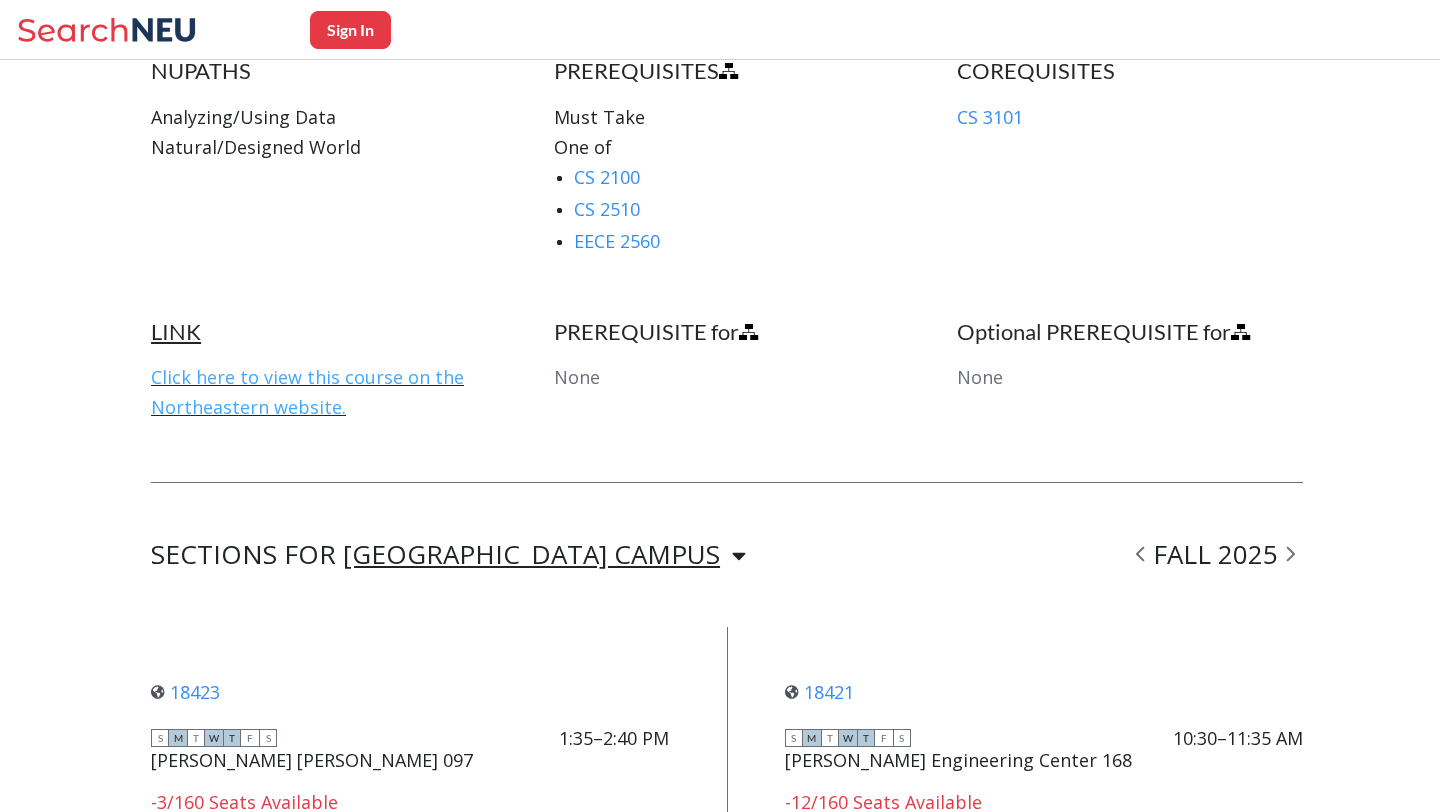 click on "Click here to view this course on the Northeastern website." at bounding box center [307, 392] 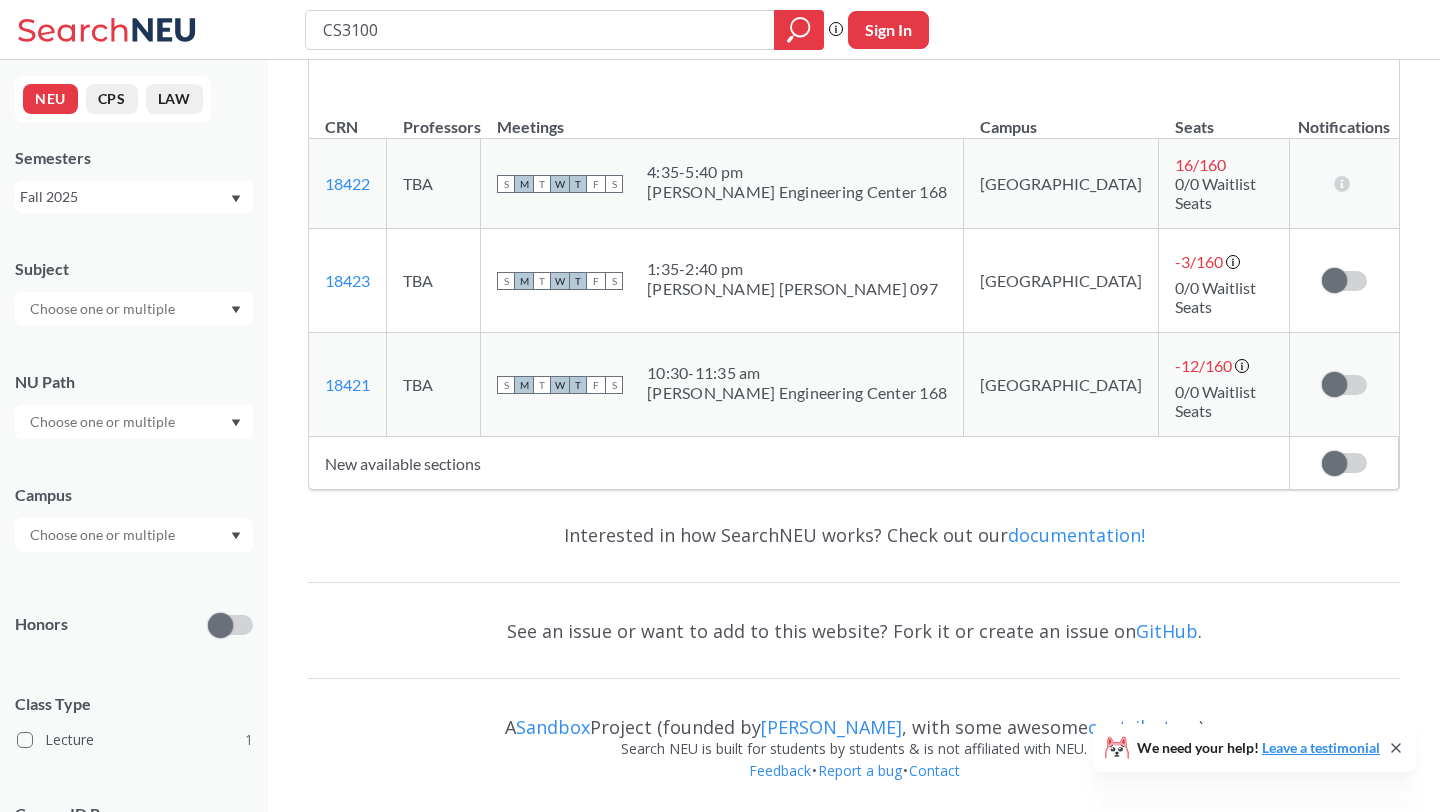 scroll, scrollTop: 0, scrollLeft: 0, axis: both 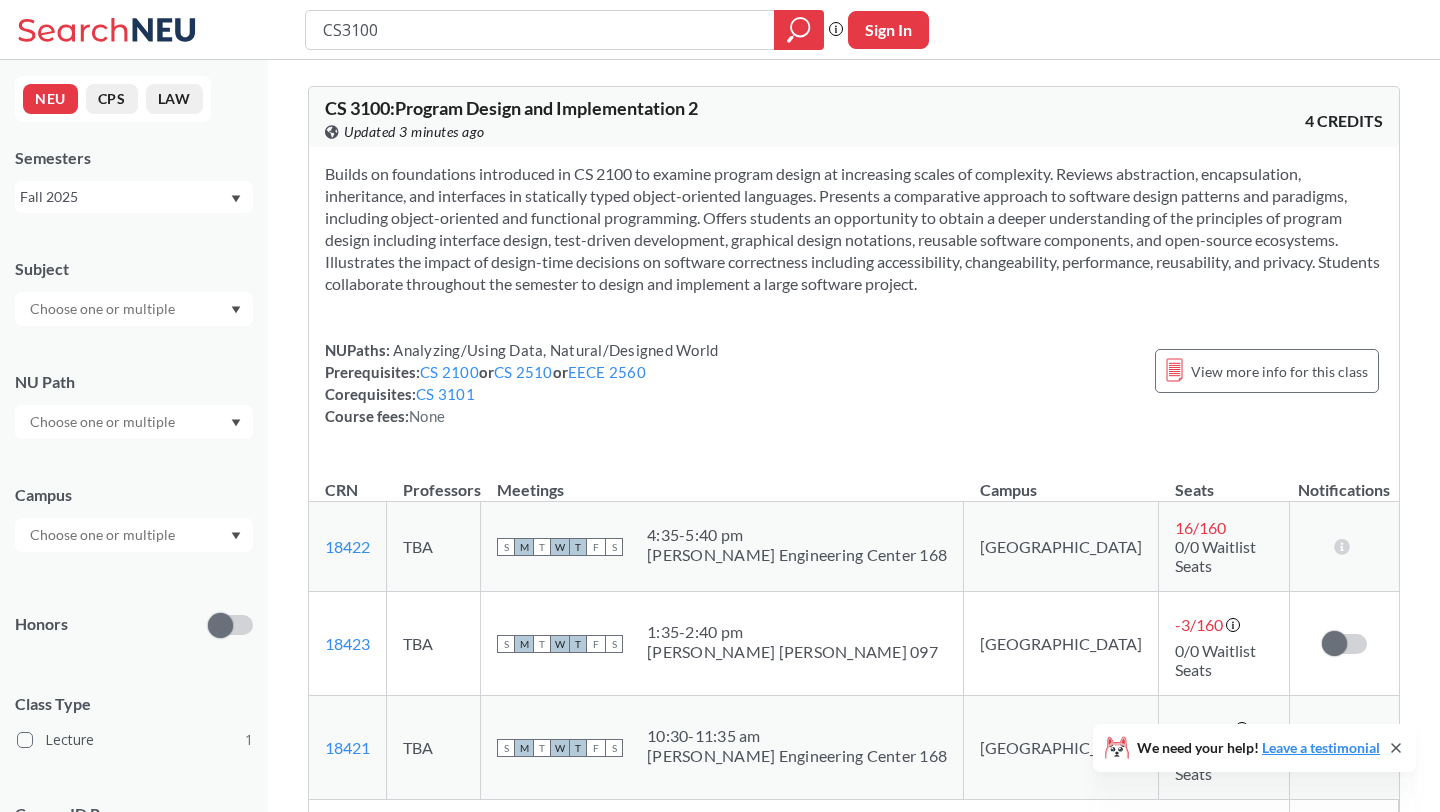 drag, startPoint x: 399, startPoint y: 29, endPoint x: 305, endPoint y: 29, distance: 94 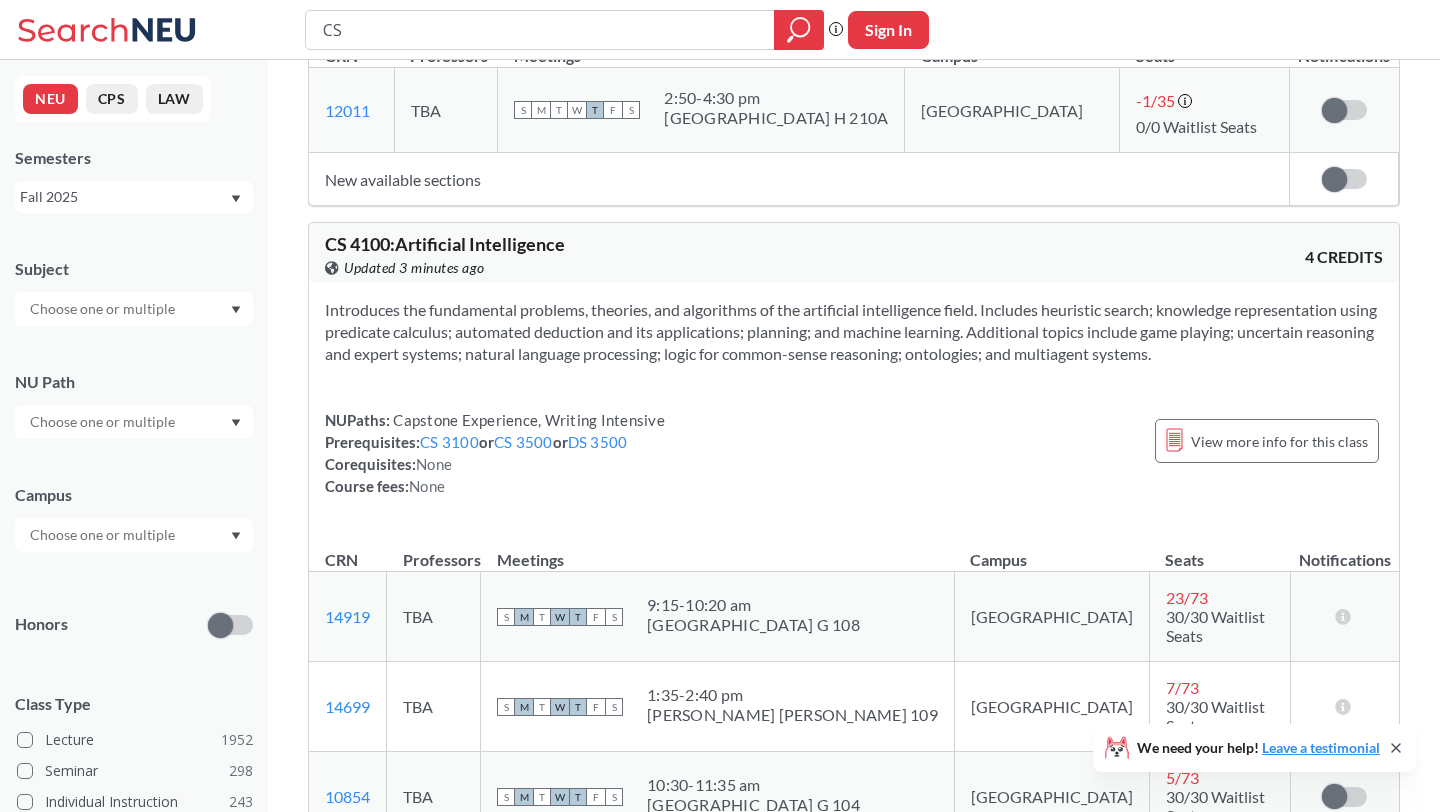 scroll, scrollTop: 8283, scrollLeft: 0, axis: vertical 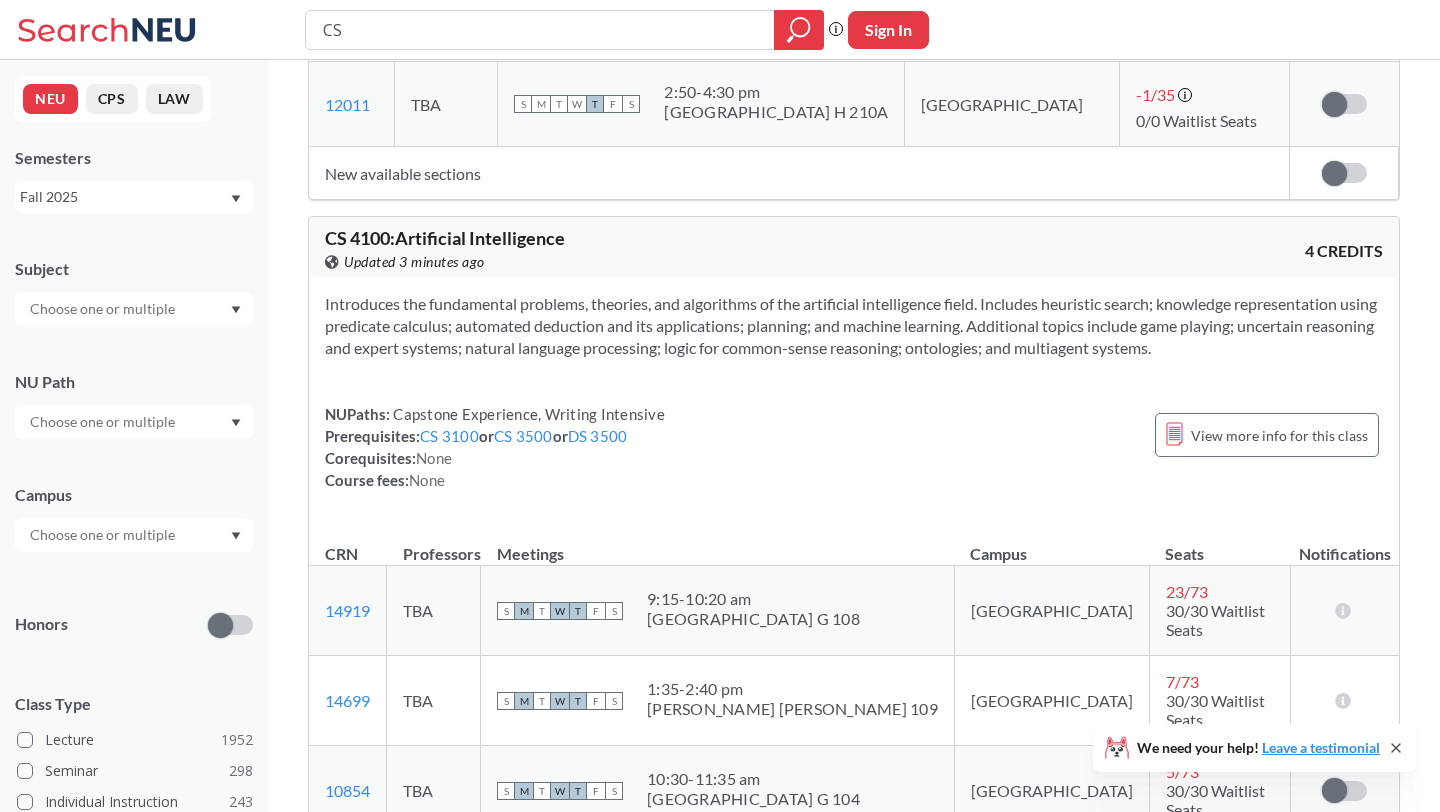 drag, startPoint x: 394, startPoint y: 360, endPoint x: 321, endPoint y: 361, distance: 73.00685 